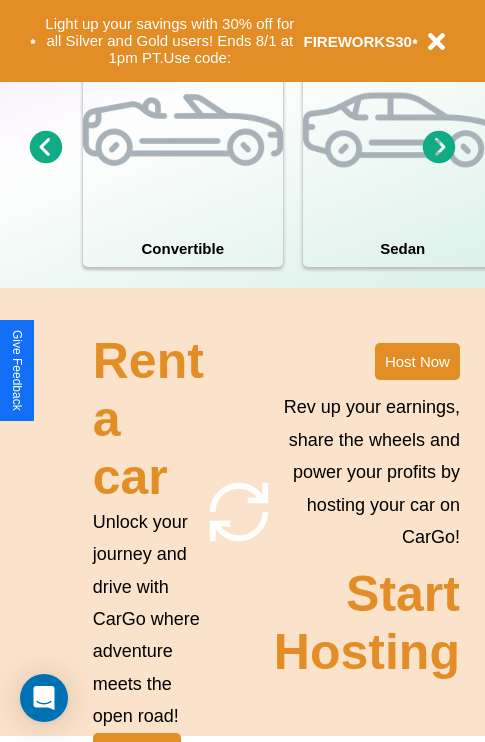 scroll, scrollTop: 1558, scrollLeft: 0, axis: vertical 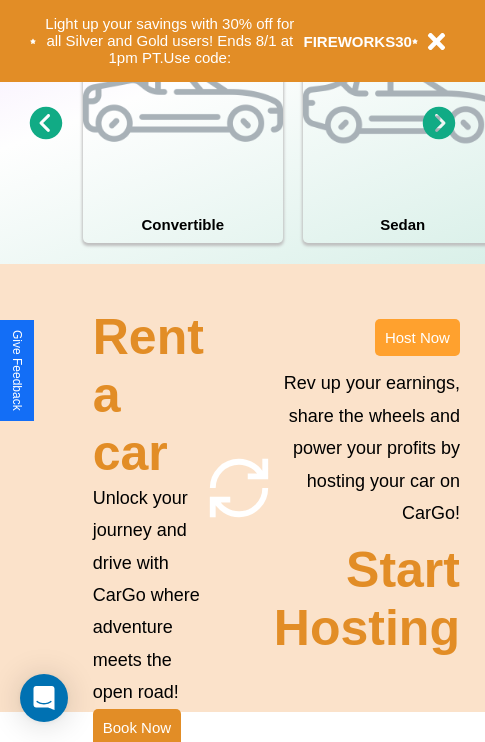 click on "Host Now" at bounding box center [417, 337] 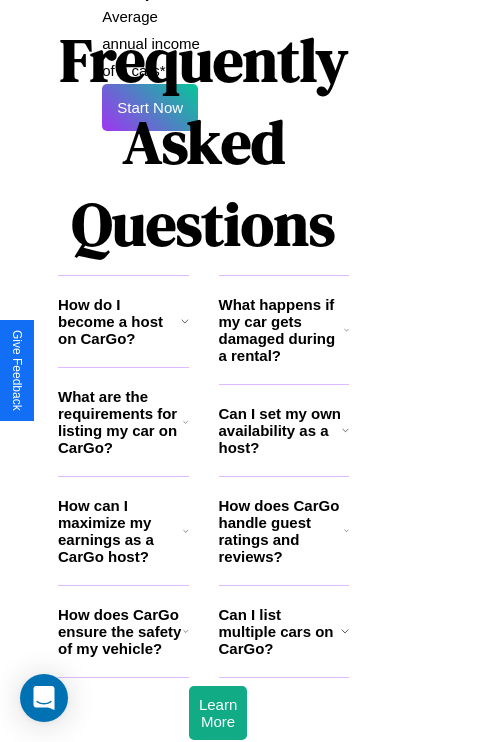 scroll, scrollTop: 3255, scrollLeft: 39, axis: both 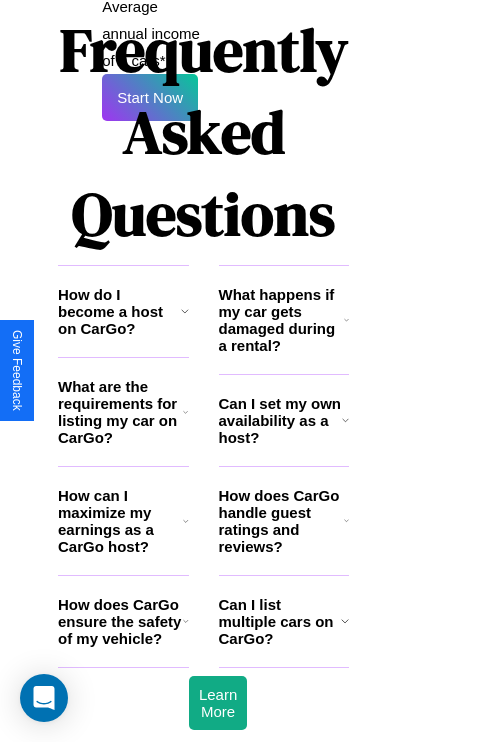 click 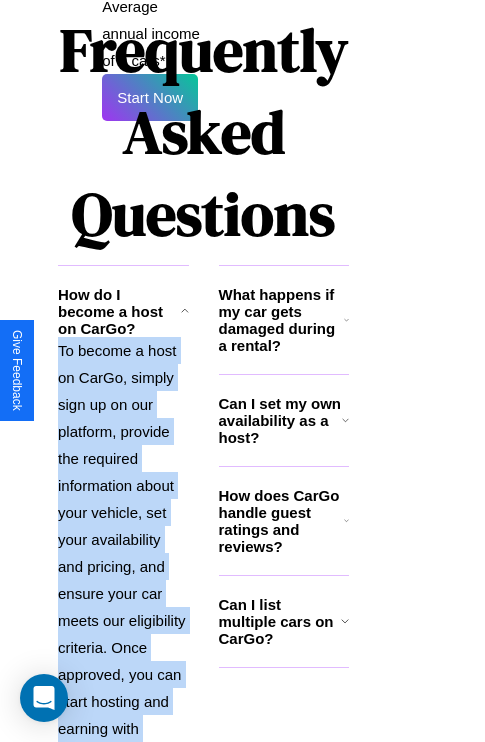 scroll, scrollTop: 3444, scrollLeft: 39, axis: both 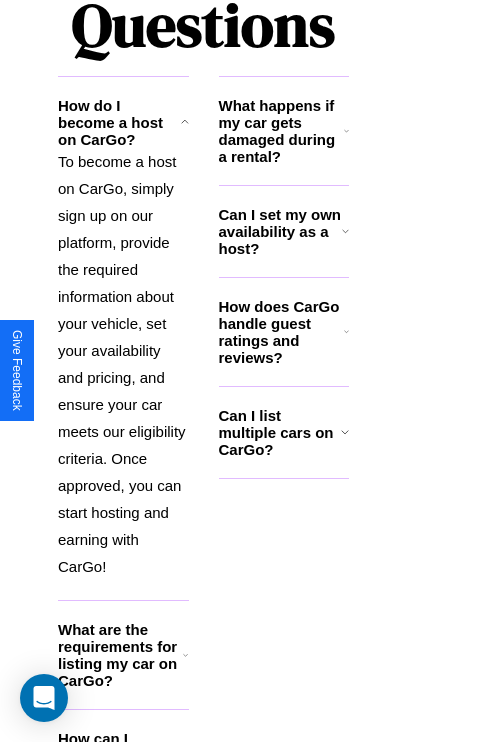 click 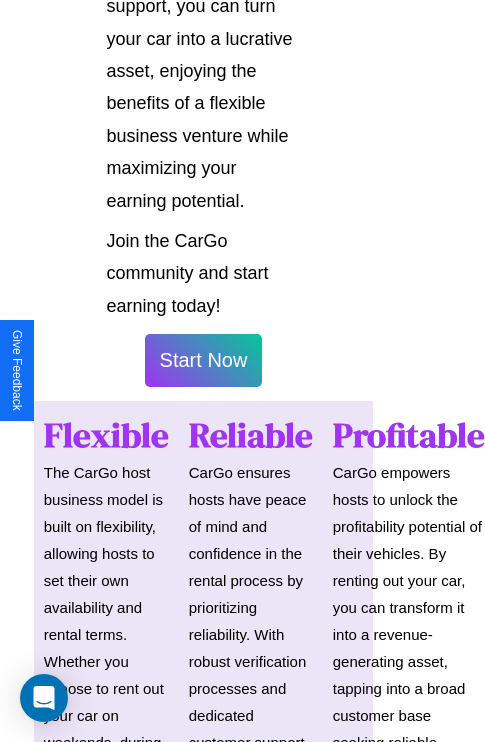 scroll, scrollTop: 1417, scrollLeft: 39, axis: both 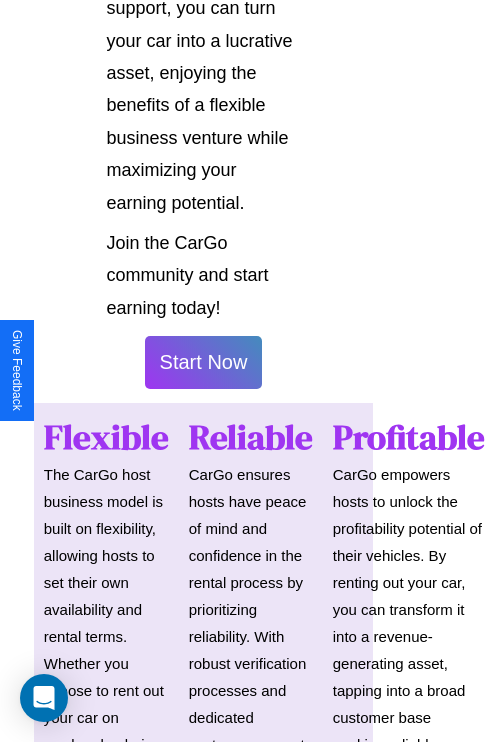 click on "Start Now" at bounding box center [204, 362] 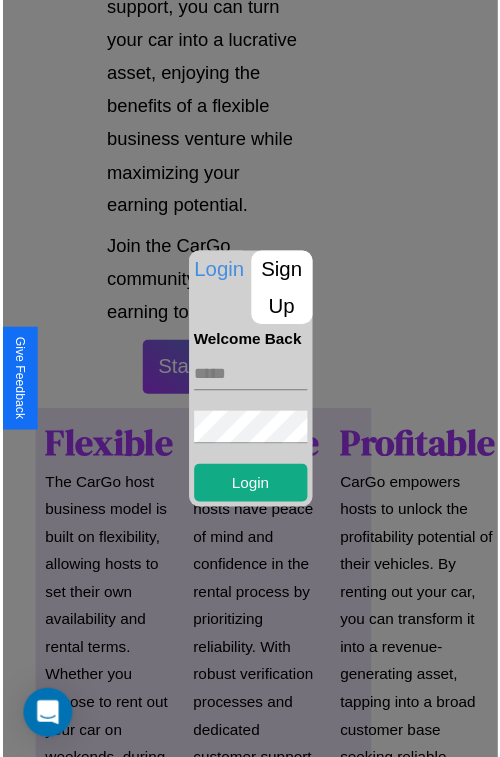 scroll, scrollTop: 1417, scrollLeft: 34, axis: both 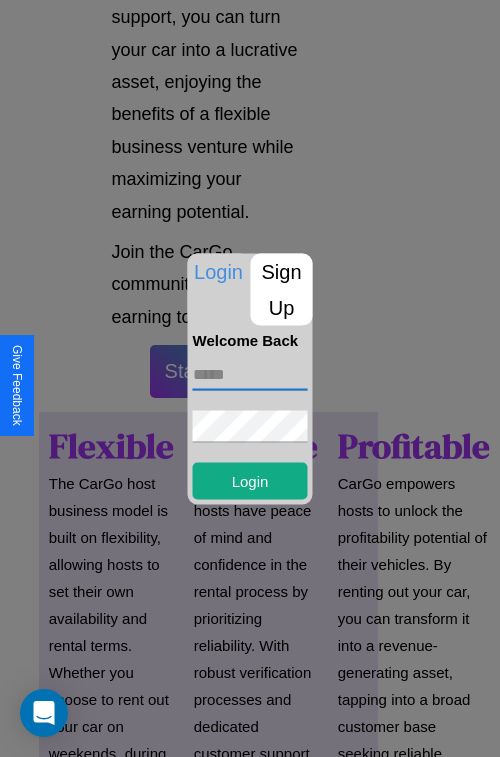 click at bounding box center (250, 374) 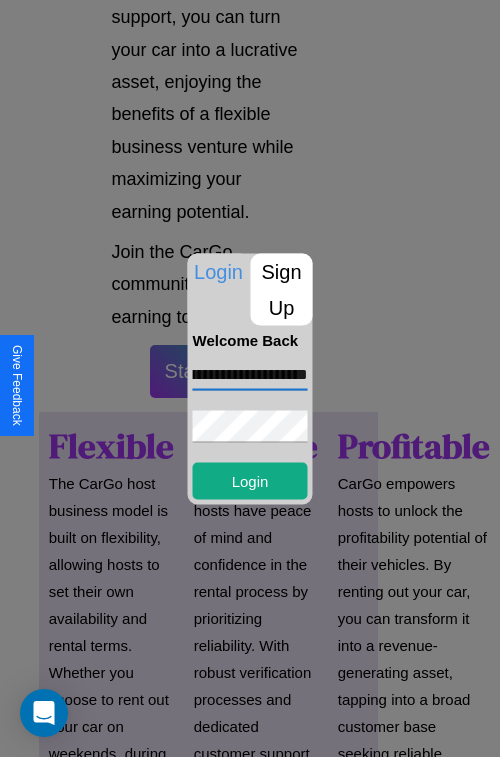 scroll, scrollTop: 0, scrollLeft: 80, axis: horizontal 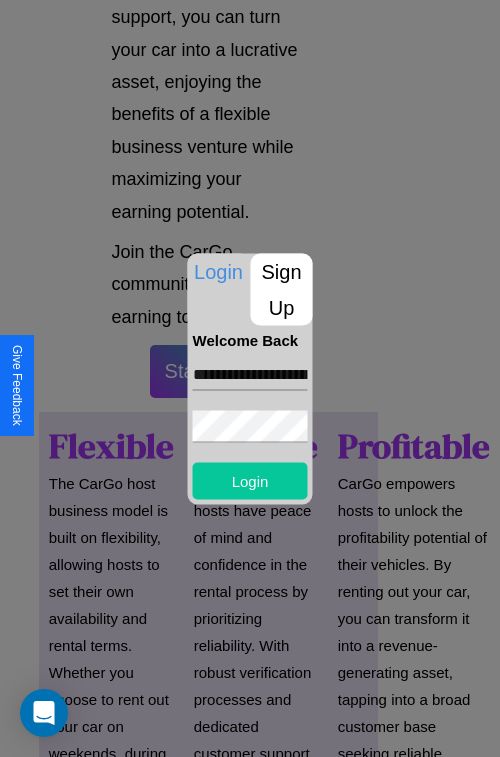 click on "Login" at bounding box center (250, 480) 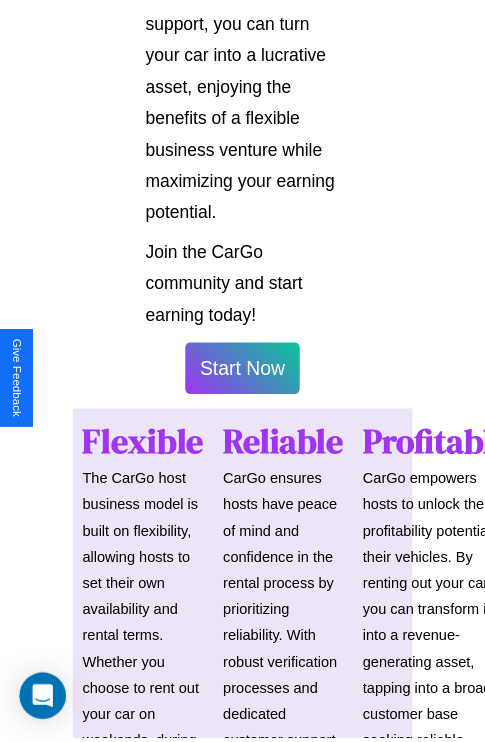 scroll, scrollTop: 1419, scrollLeft: 34, axis: both 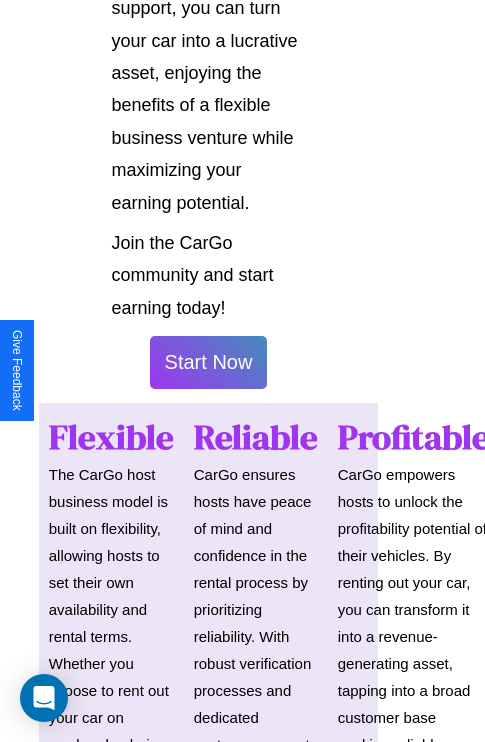 click on "Start Now" at bounding box center [209, 362] 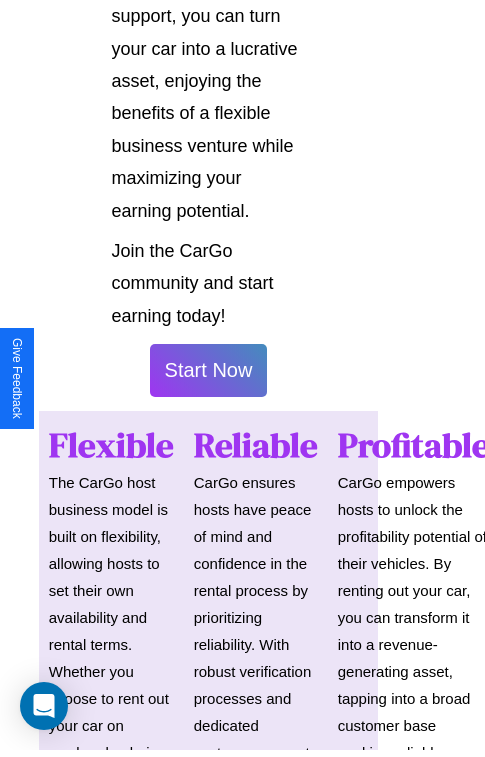 scroll, scrollTop: 0, scrollLeft: 0, axis: both 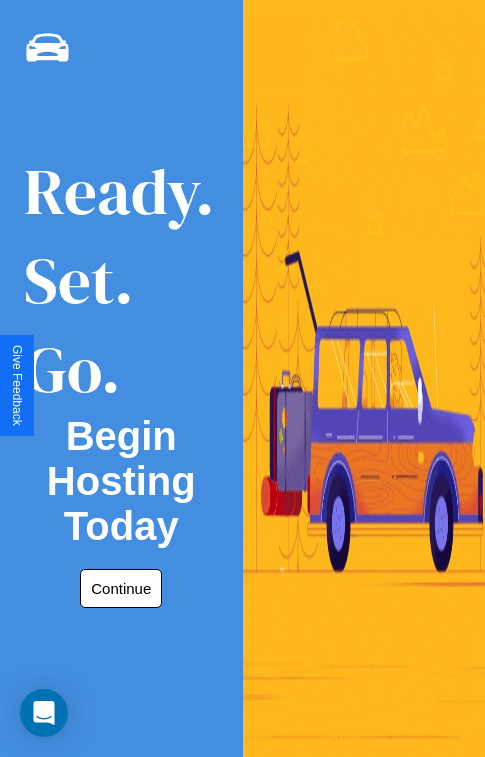 click on "Continue" at bounding box center (121, 588) 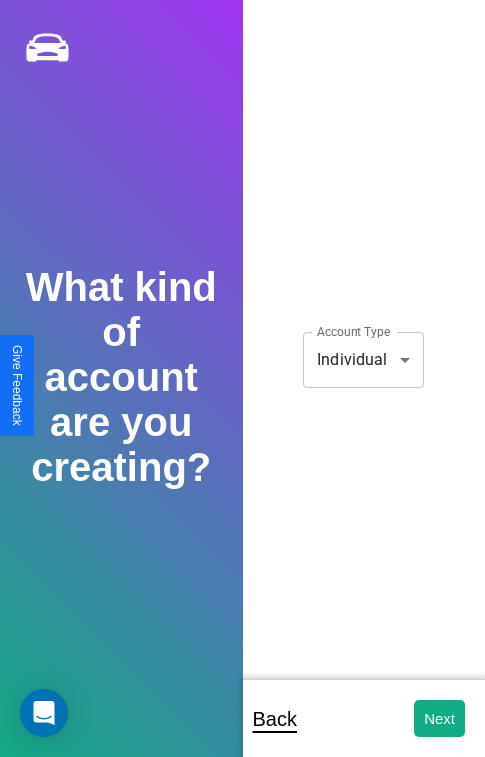 click on "**********" at bounding box center [242, 392] 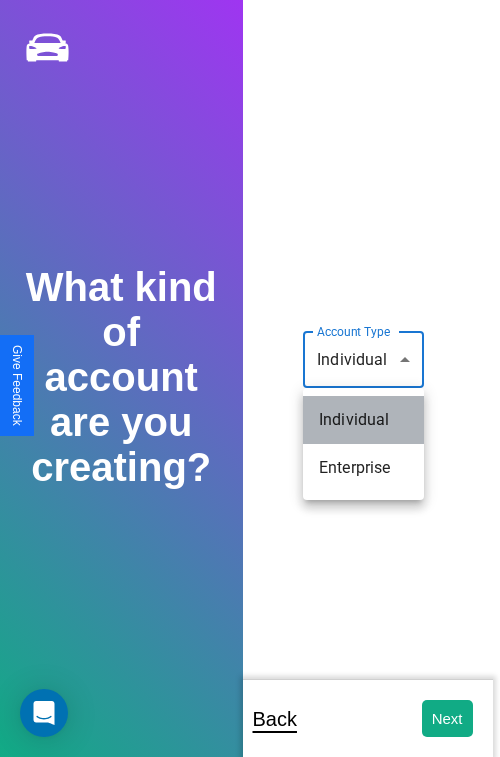 click on "Individual" at bounding box center (363, 420) 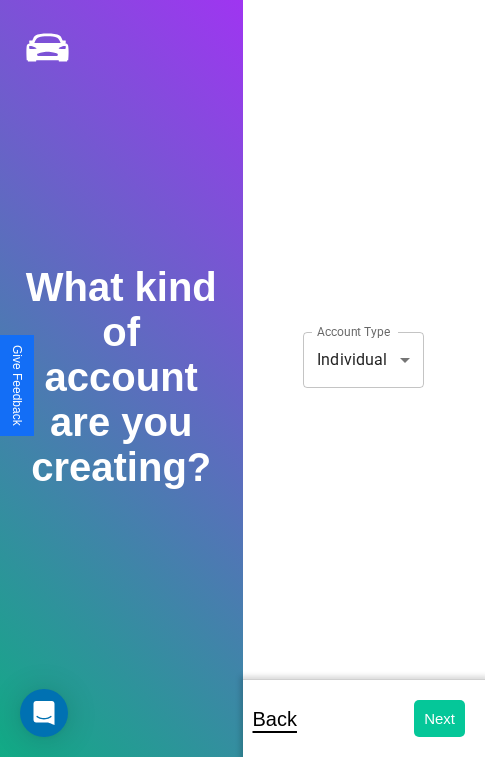 click on "Next" at bounding box center (439, 718) 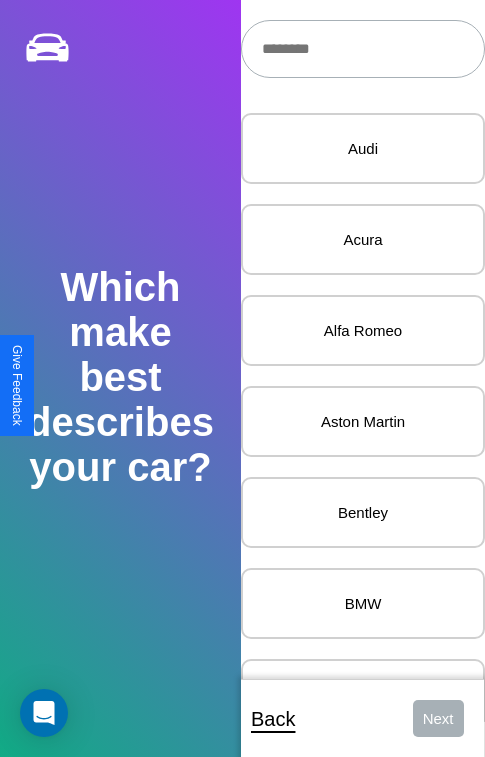 scroll, scrollTop: 27, scrollLeft: 0, axis: vertical 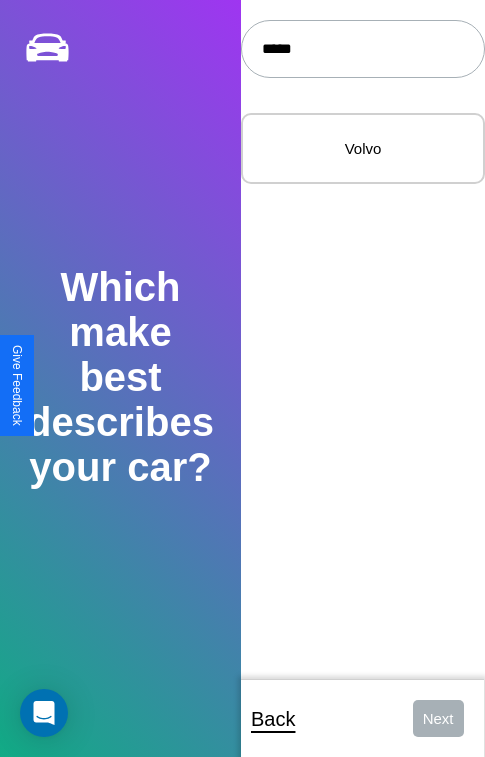 type on "*****" 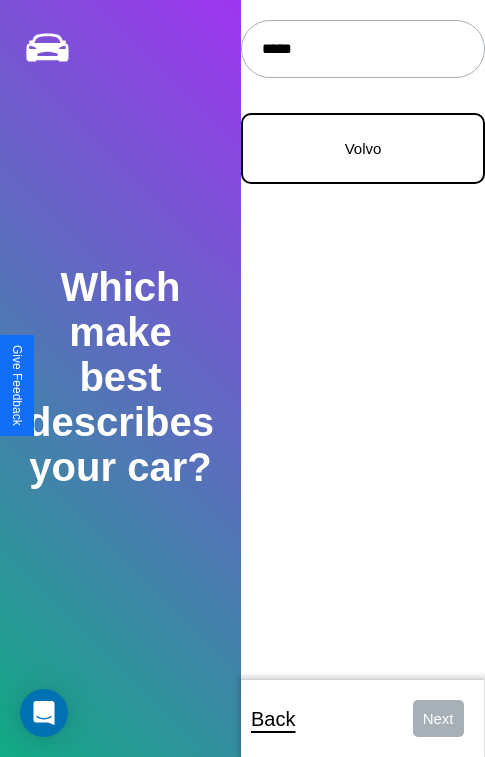 click on "Volvo" at bounding box center [363, 148] 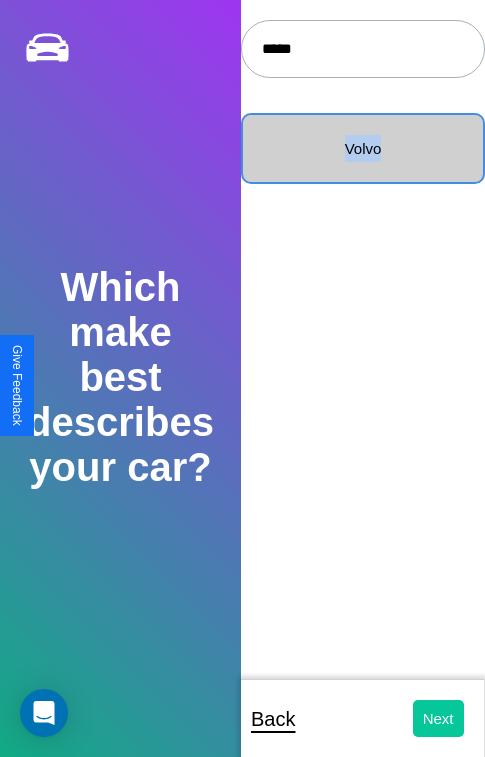 click on "Next" at bounding box center (438, 718) 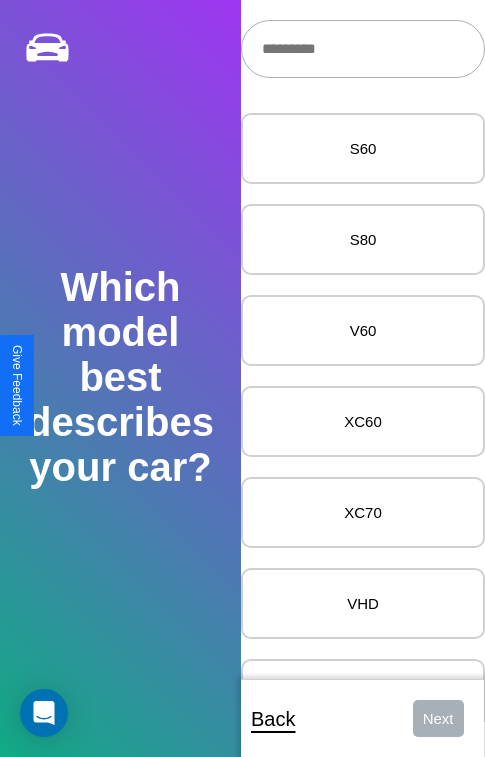 scroll, scrollTop: 27, scrollLeft: 0, axis: vertical 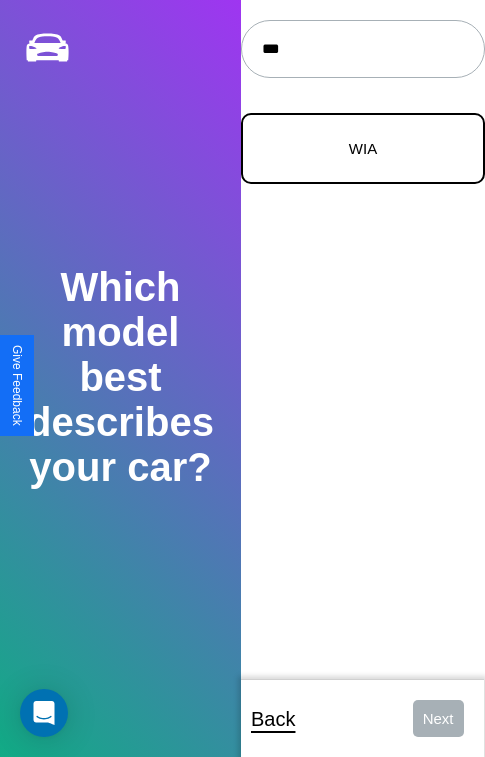 type on "***" 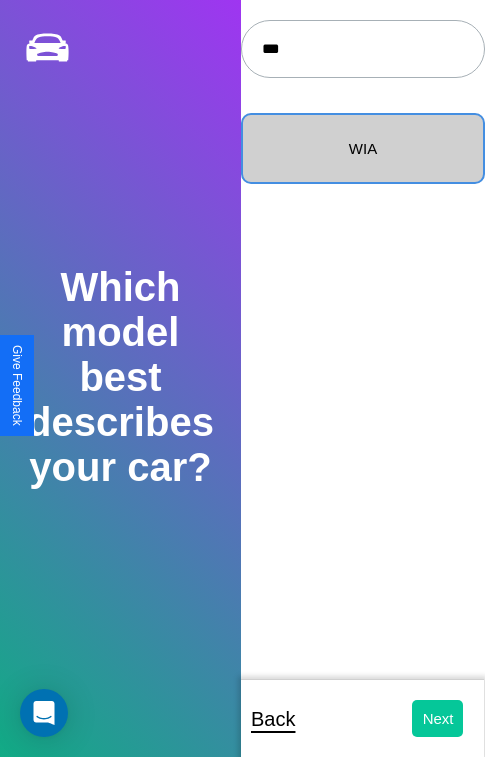 click on "Next" at bounding box center (438, 718) 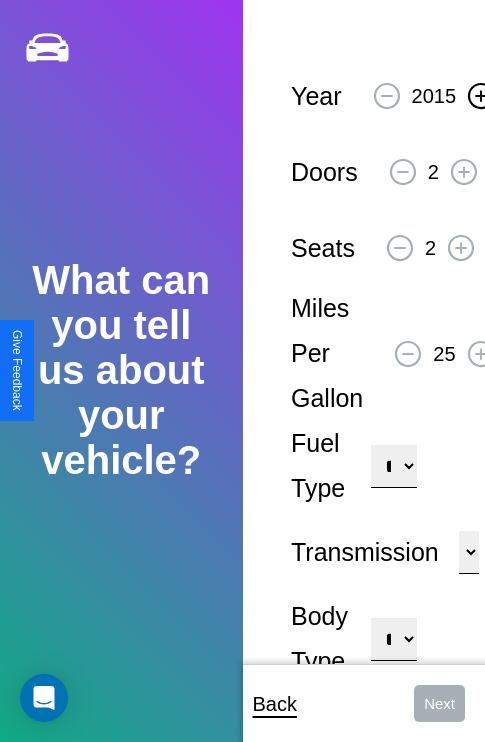 click 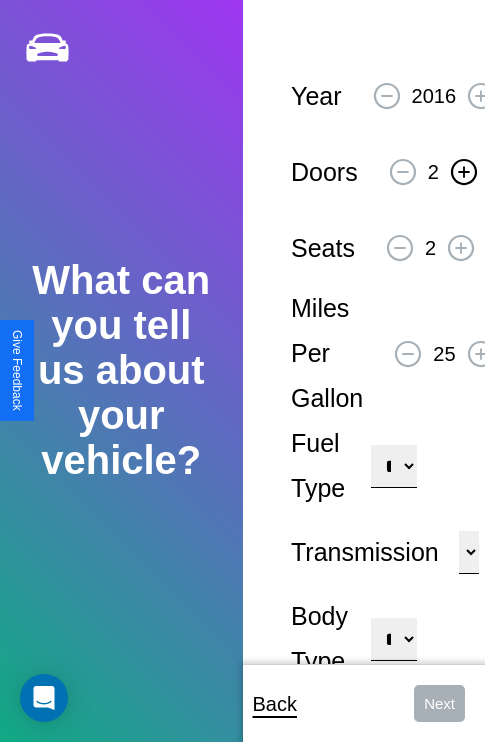 click 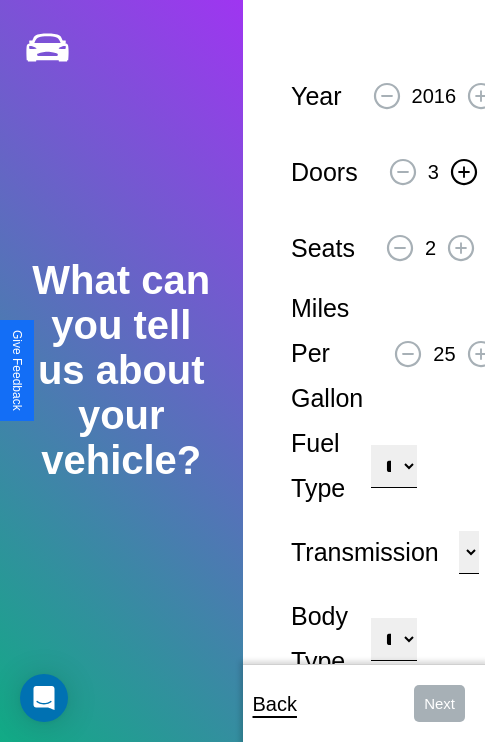 click 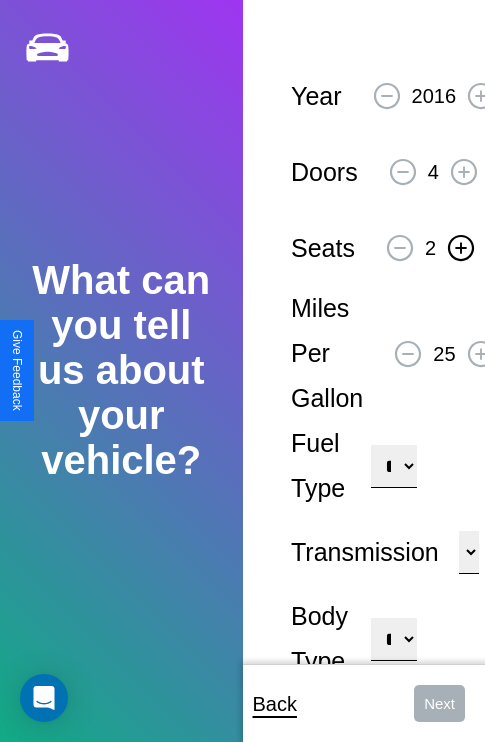 click 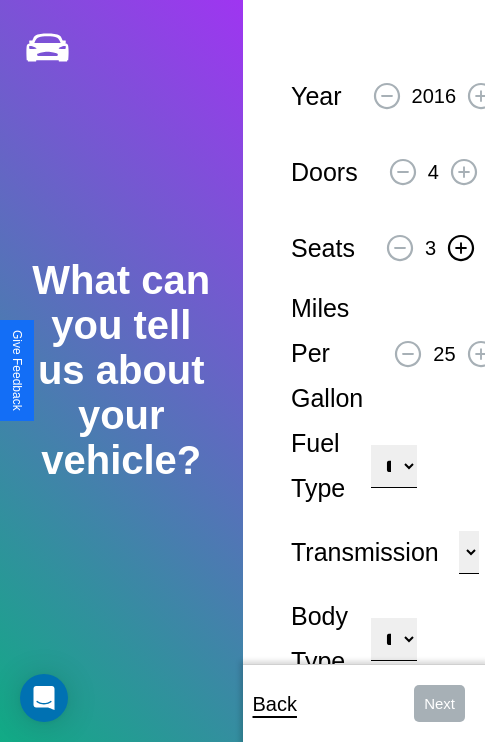 click 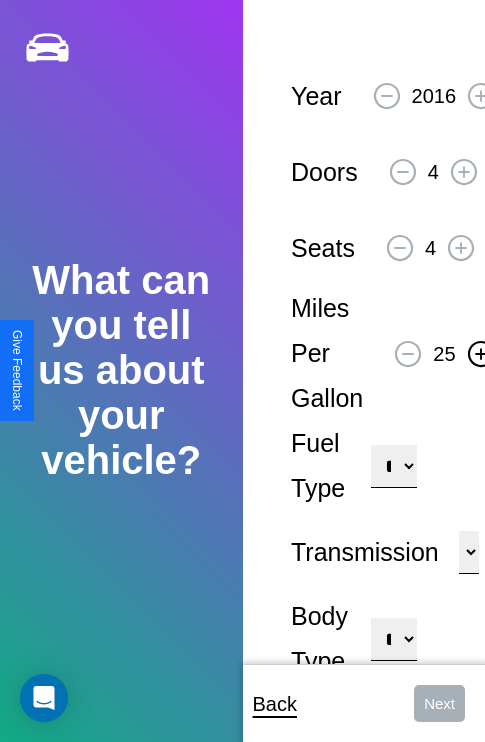 click 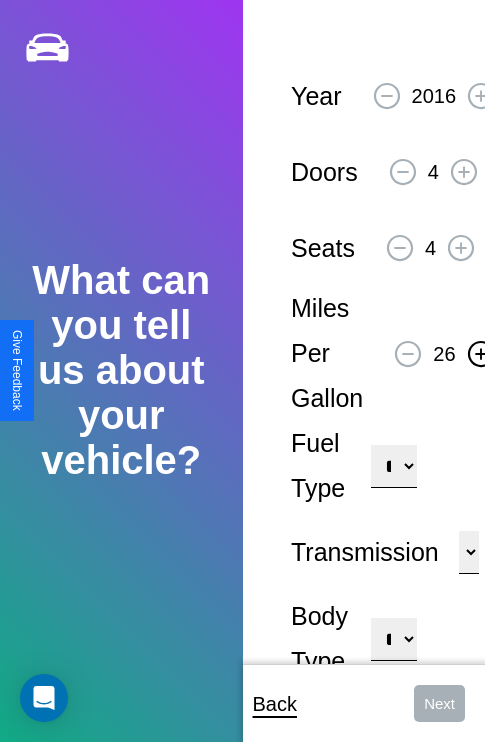 click 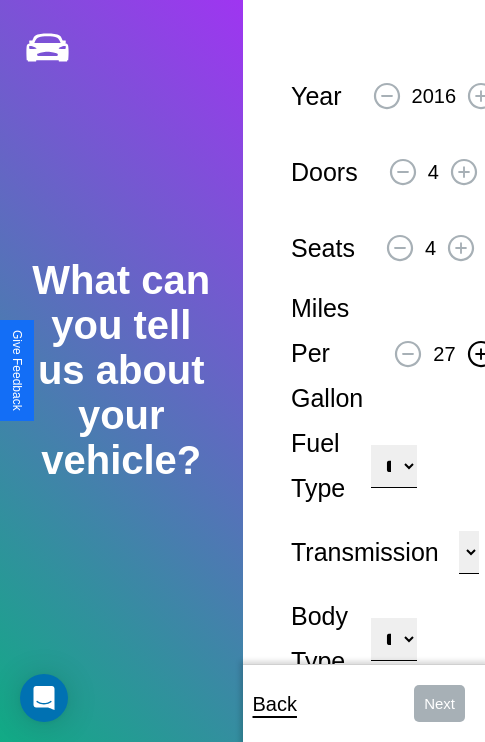 click 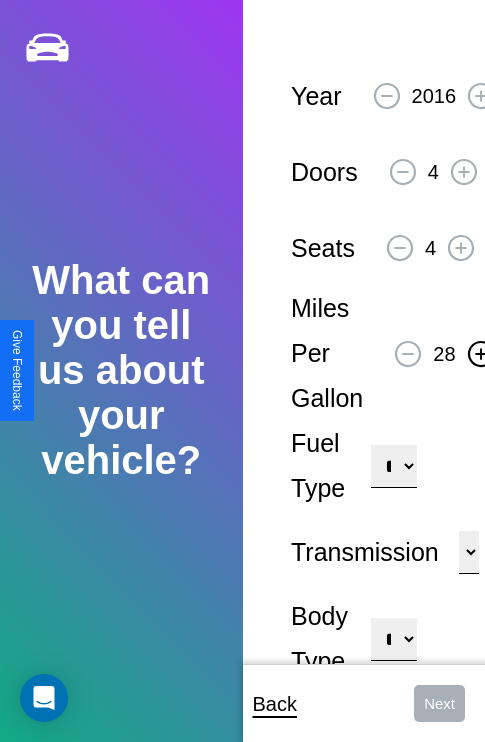 click 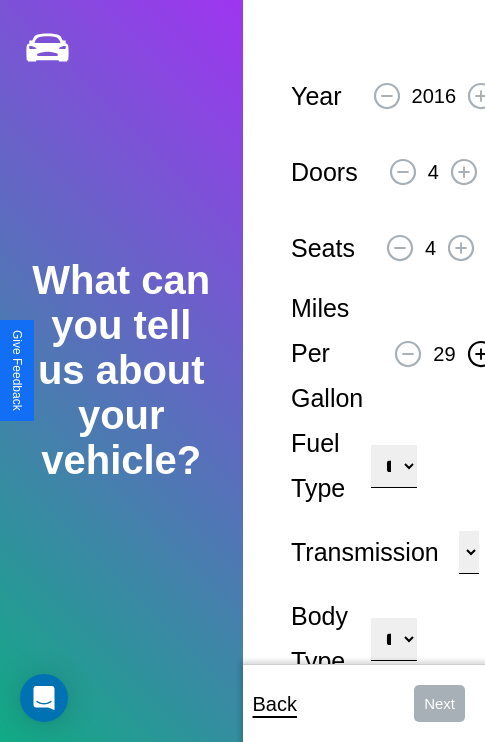 click 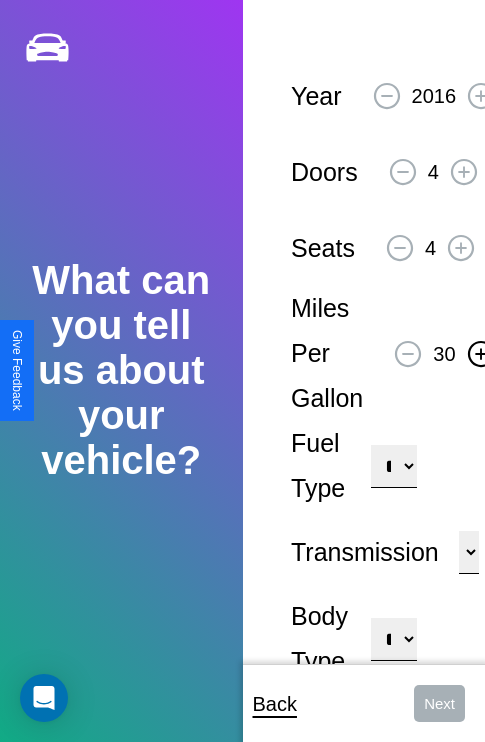 click 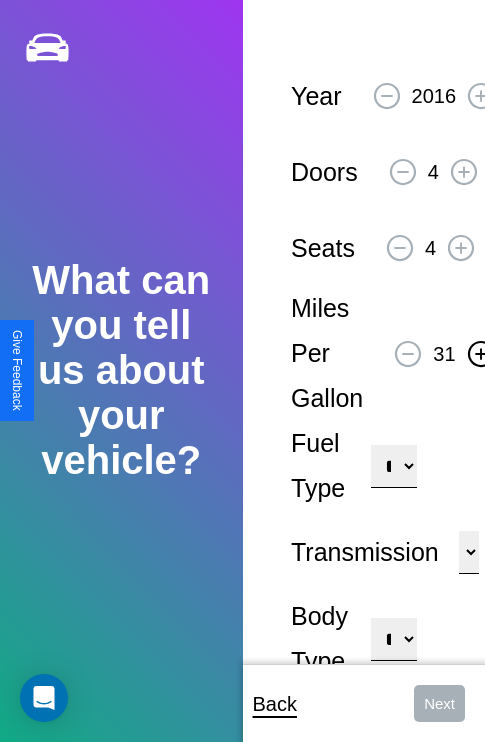 click 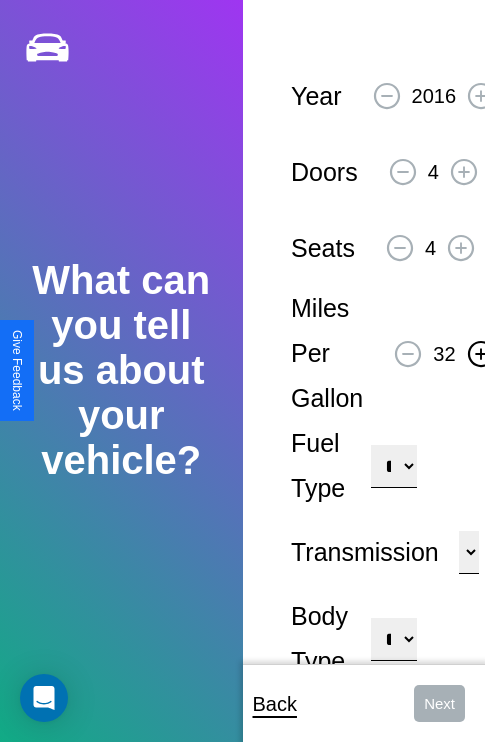 click on "**********" at bounding box center (393, 466) 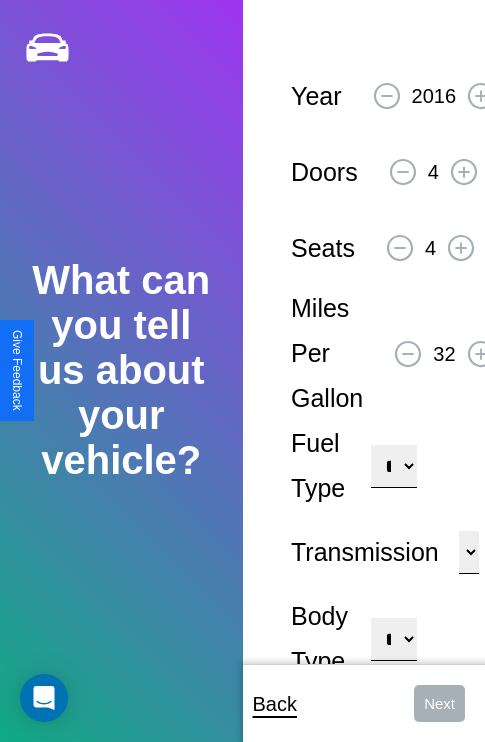 select on "**********" 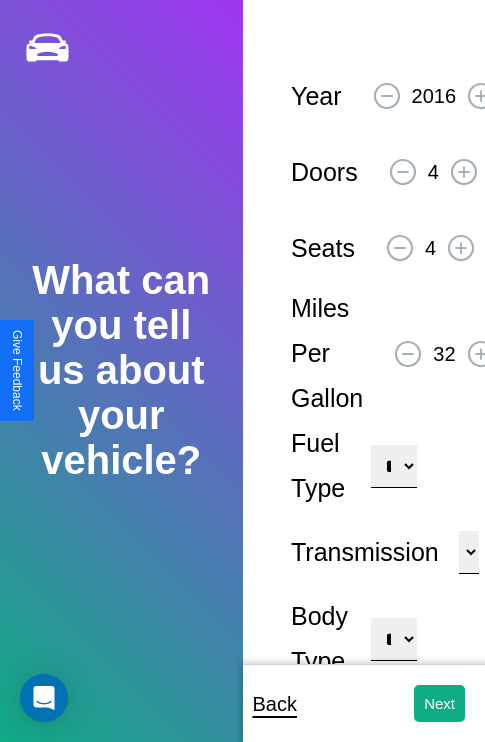 click on "**********" at bounding box center [393, 639] 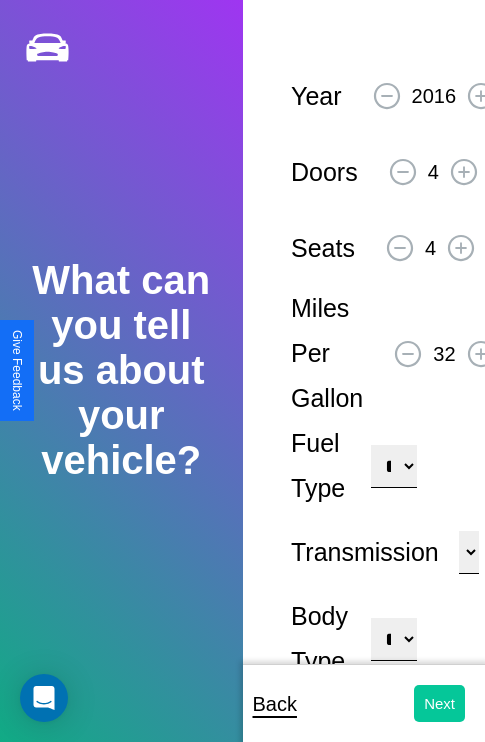 click on "Next" at bounding box center (439, 703) 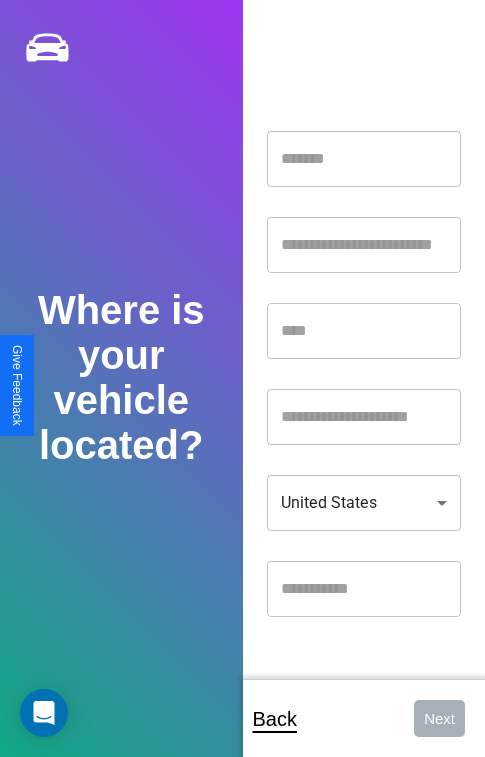 click at bounding box center [364, 159] 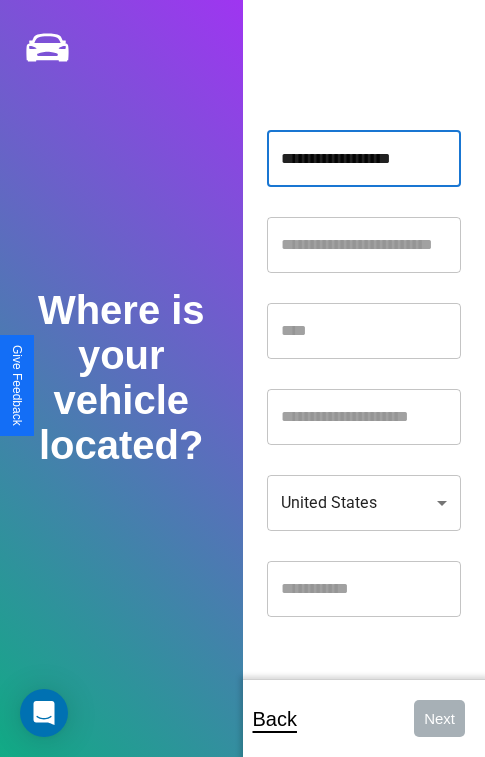type on "**********" 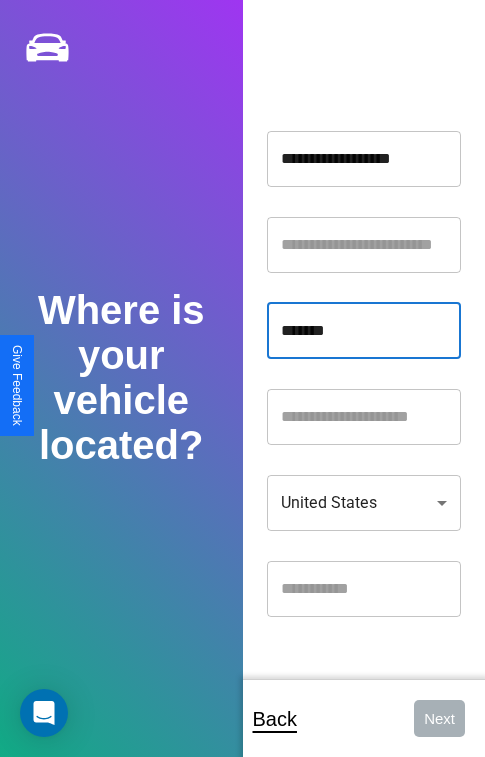 type on "*******" 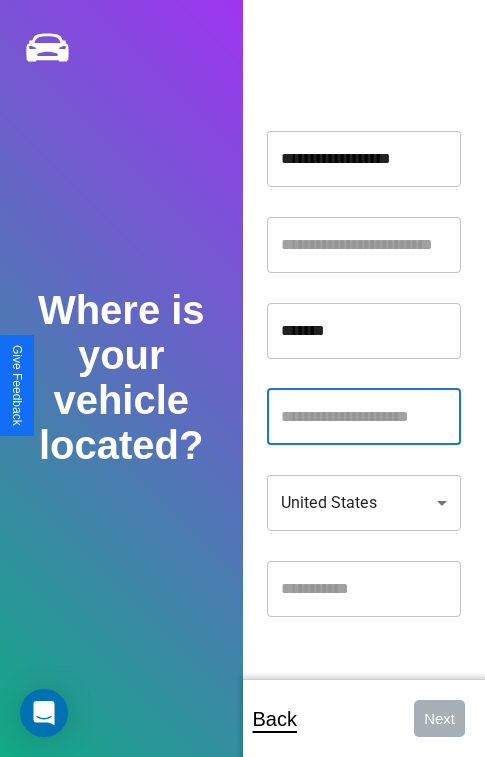 click at bounding box center [364, 417] 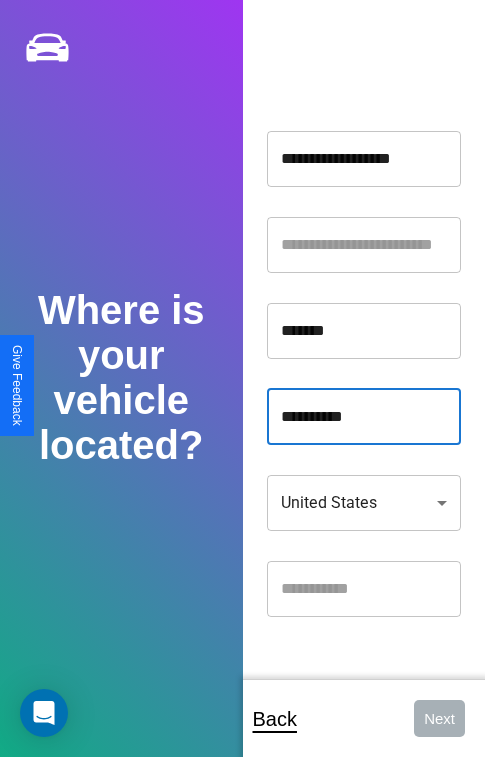 type on "**********" 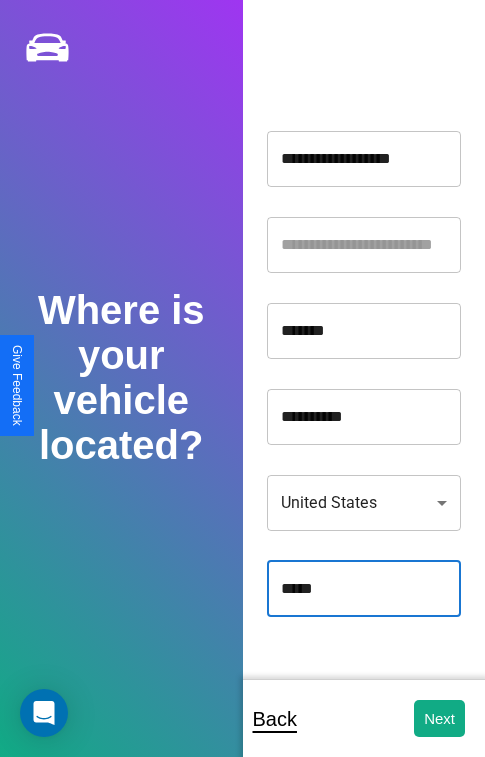 type on "*****" 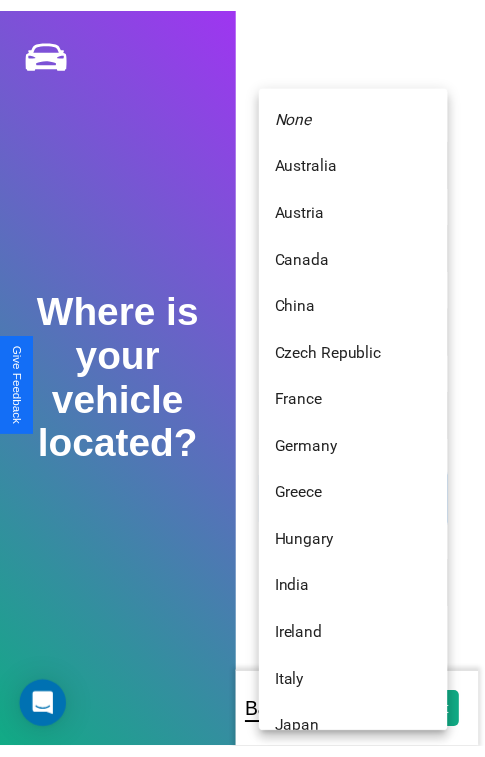 scroll, scrollTop: 459, scrollLeft: 0, axis: vertical 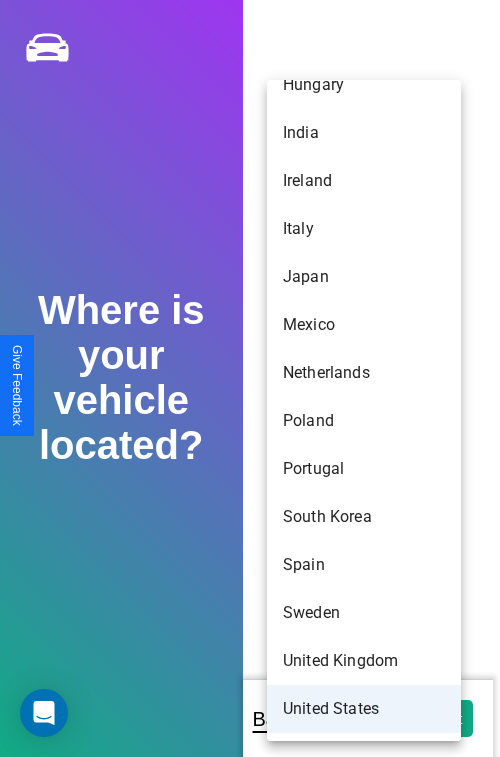 click on "United States" at bounding box center (364, 709) 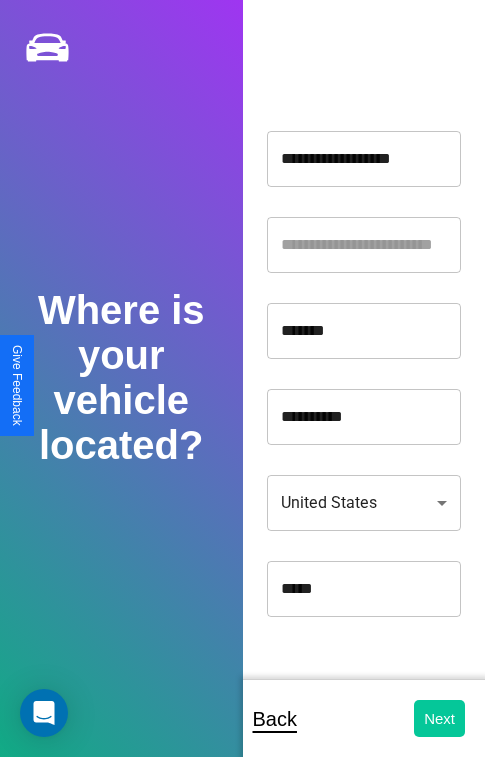 click on "Next" at bounding box center [439, 718] 